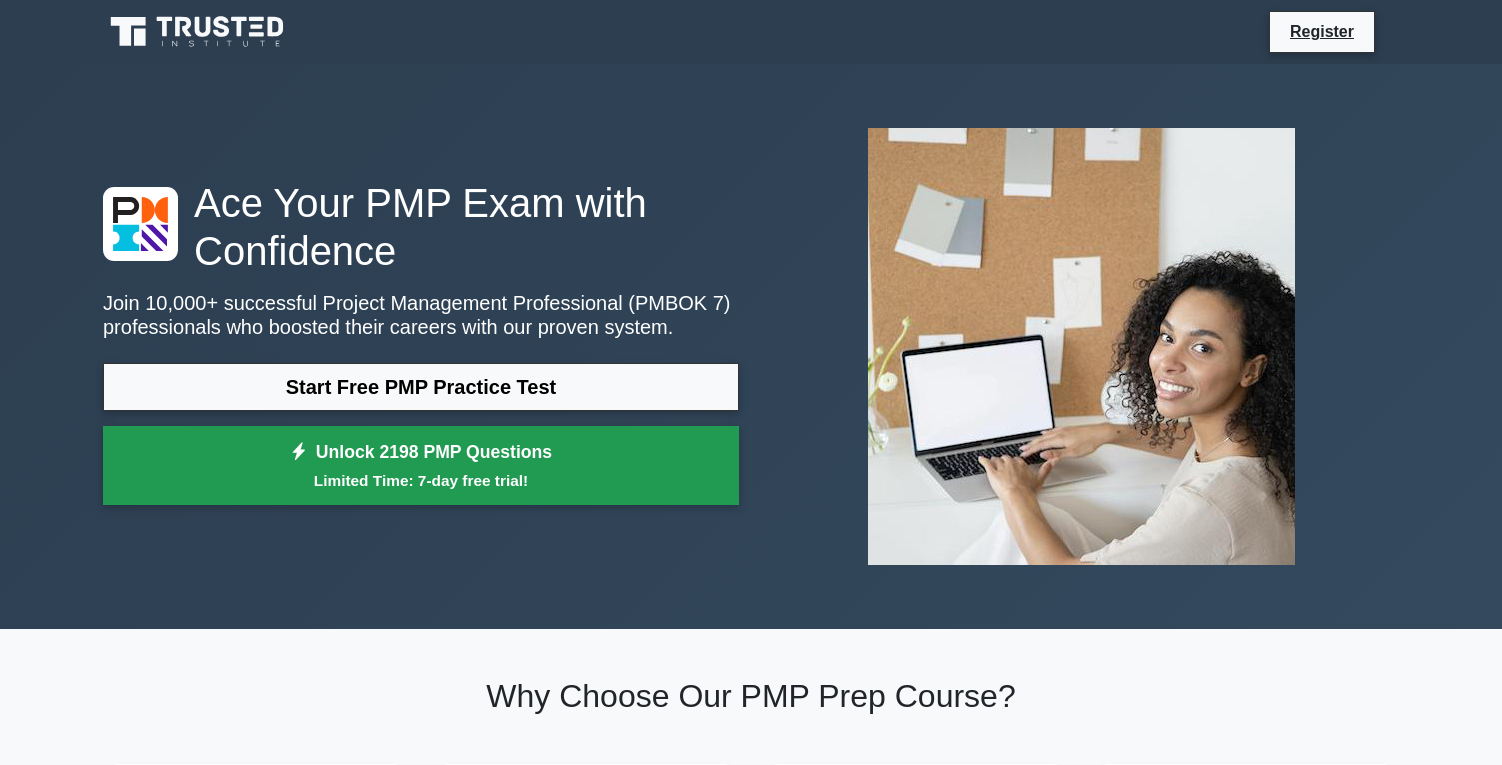 scroll, scrollTop: 0, scrollLeft: 0, axis: both 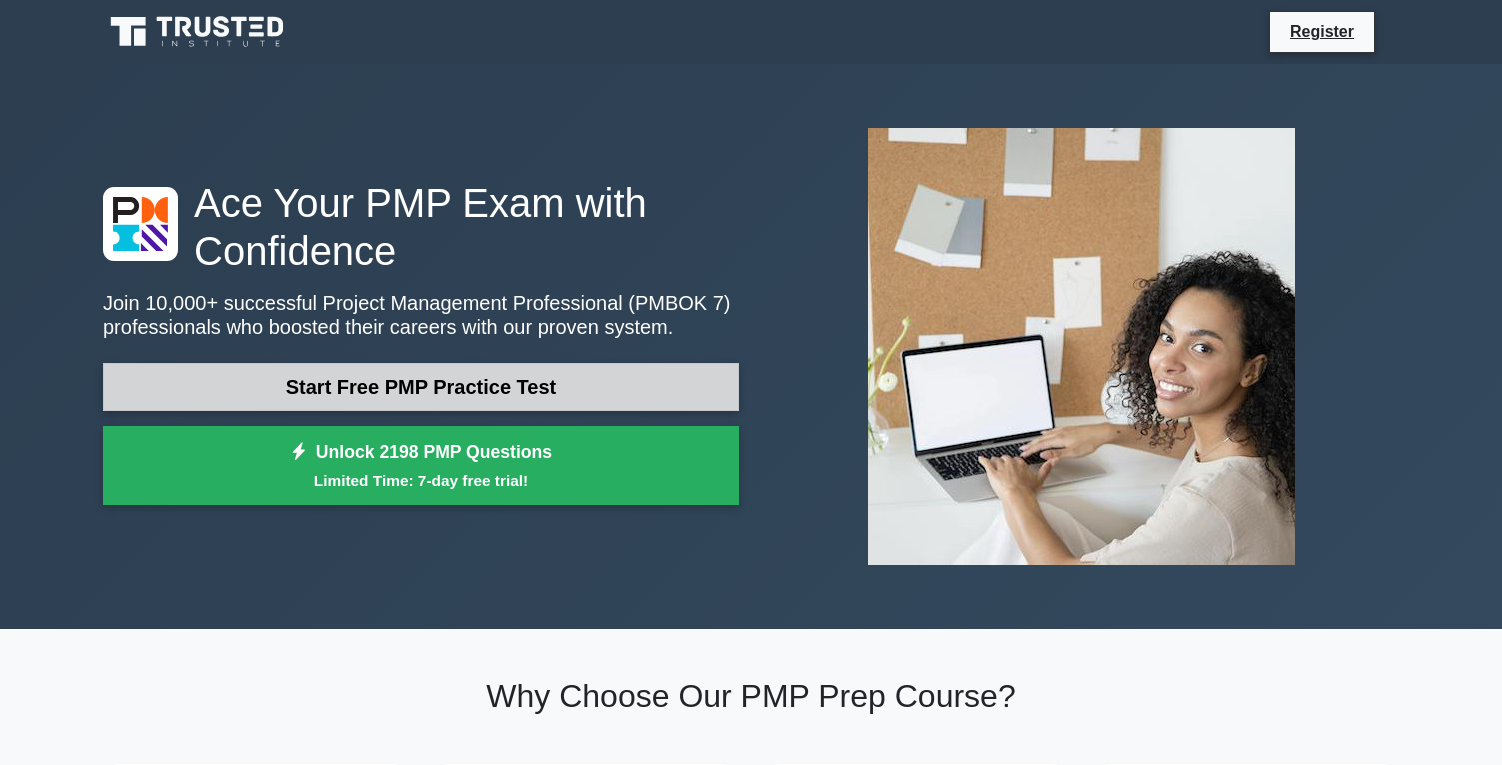 click on "Start Free PMP Practice Test" at bounding box center (421, 387) 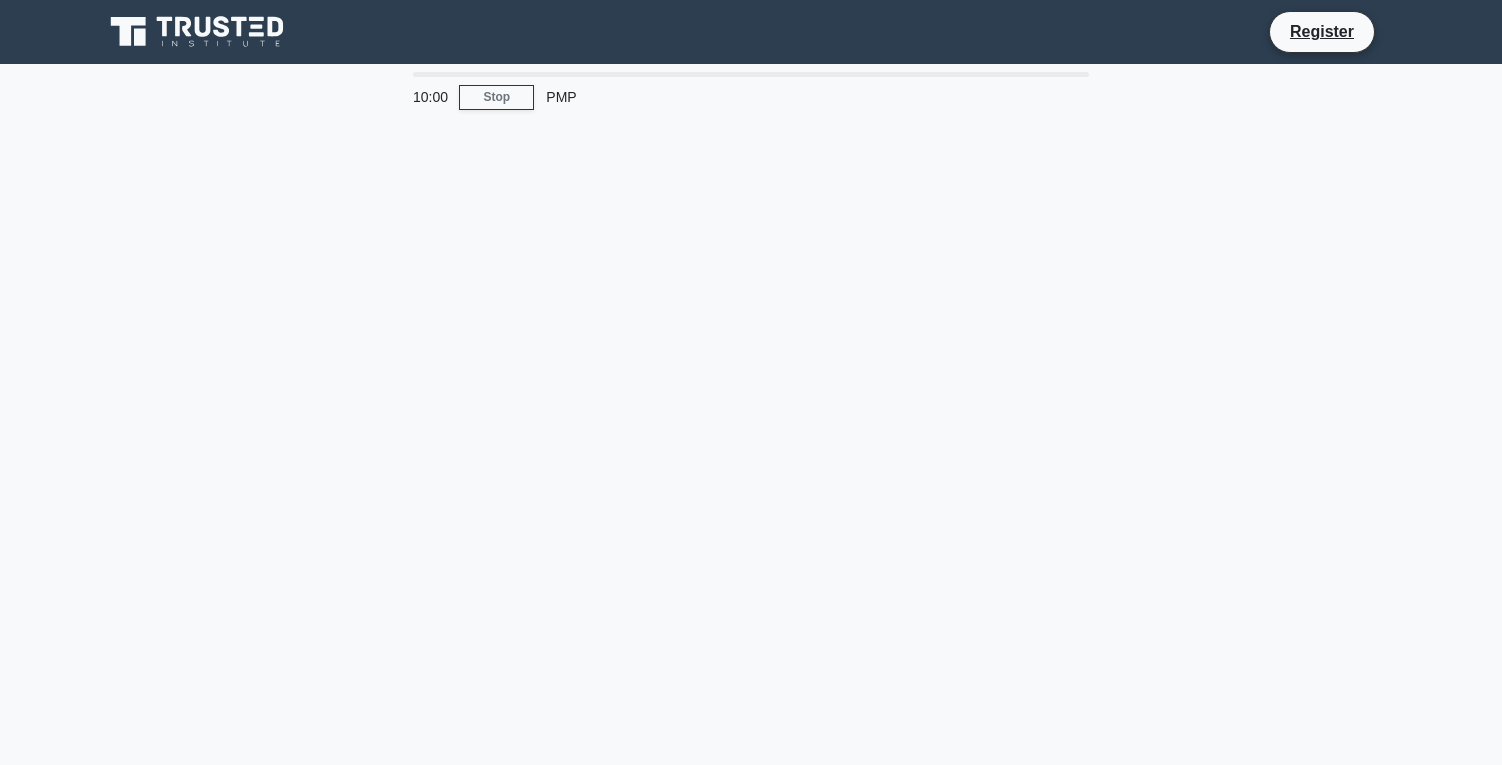 scroll, scrollTop: 0, scrollLeft: 0, axis: both 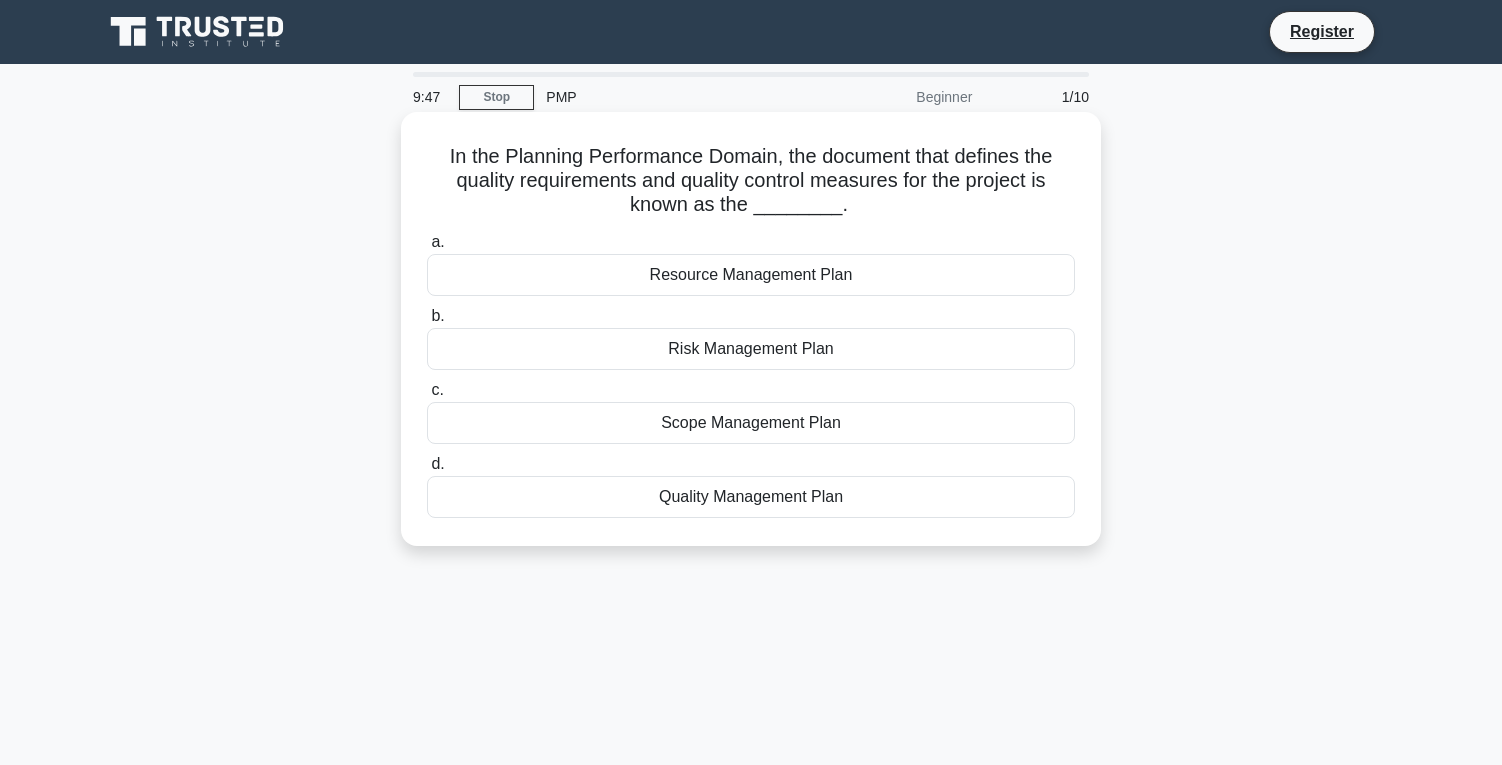 click on "Risk Management Plan" at bounding box center (751, 349) 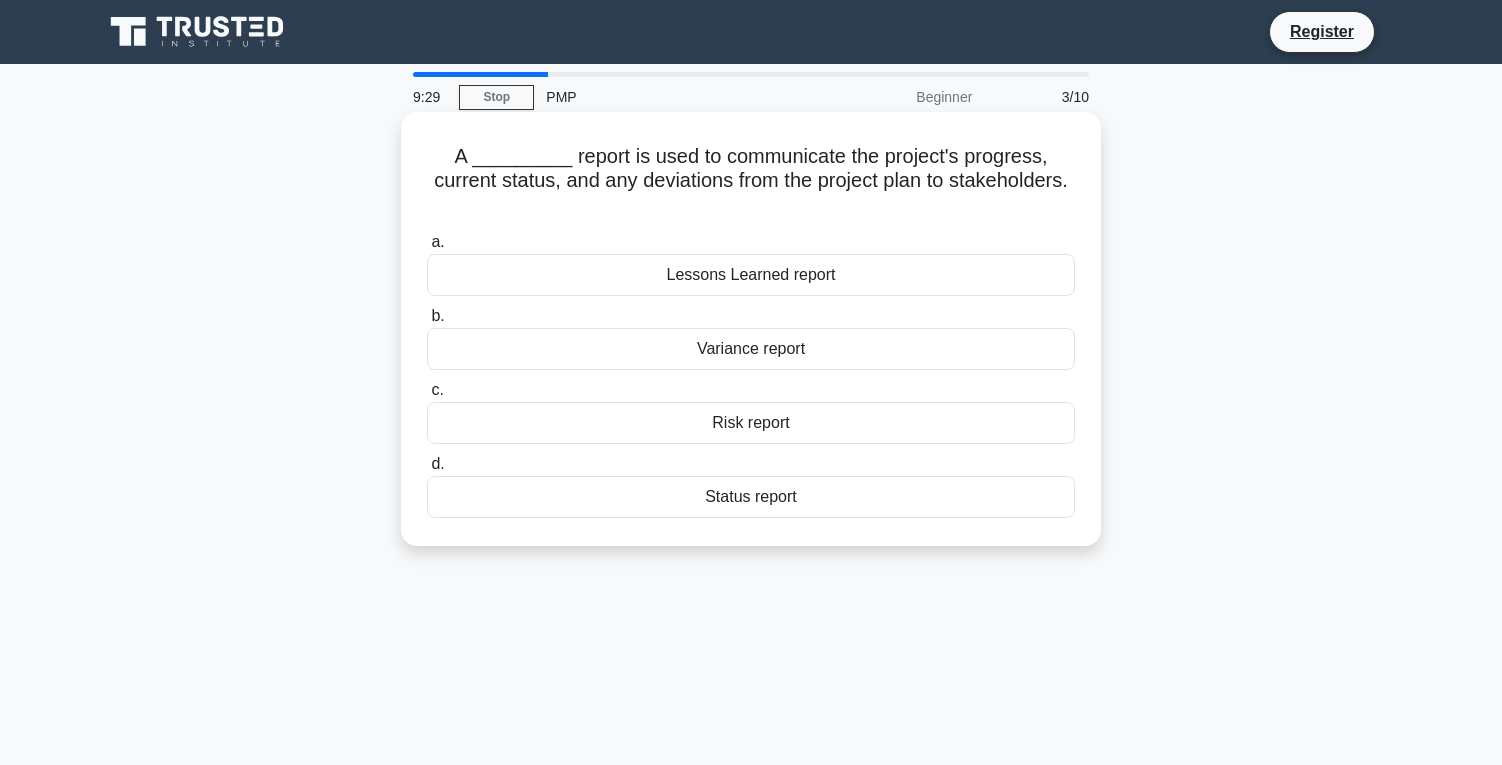 click on "Status report" at bounding box center (751, 497) 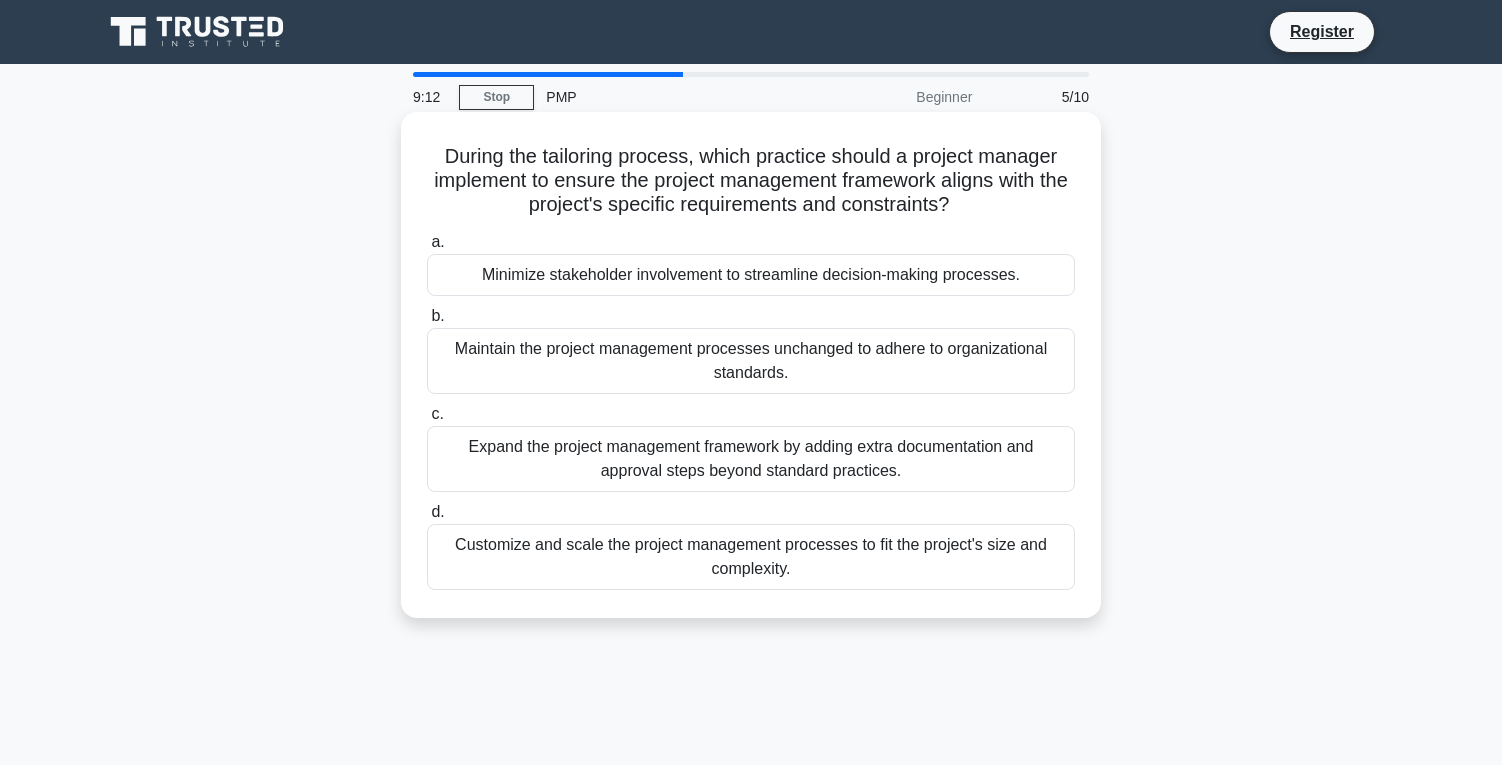 click on "Expand the project management framework by adding extra documentation and approval steps beyond standard practices." at bounding box center [751, 459] 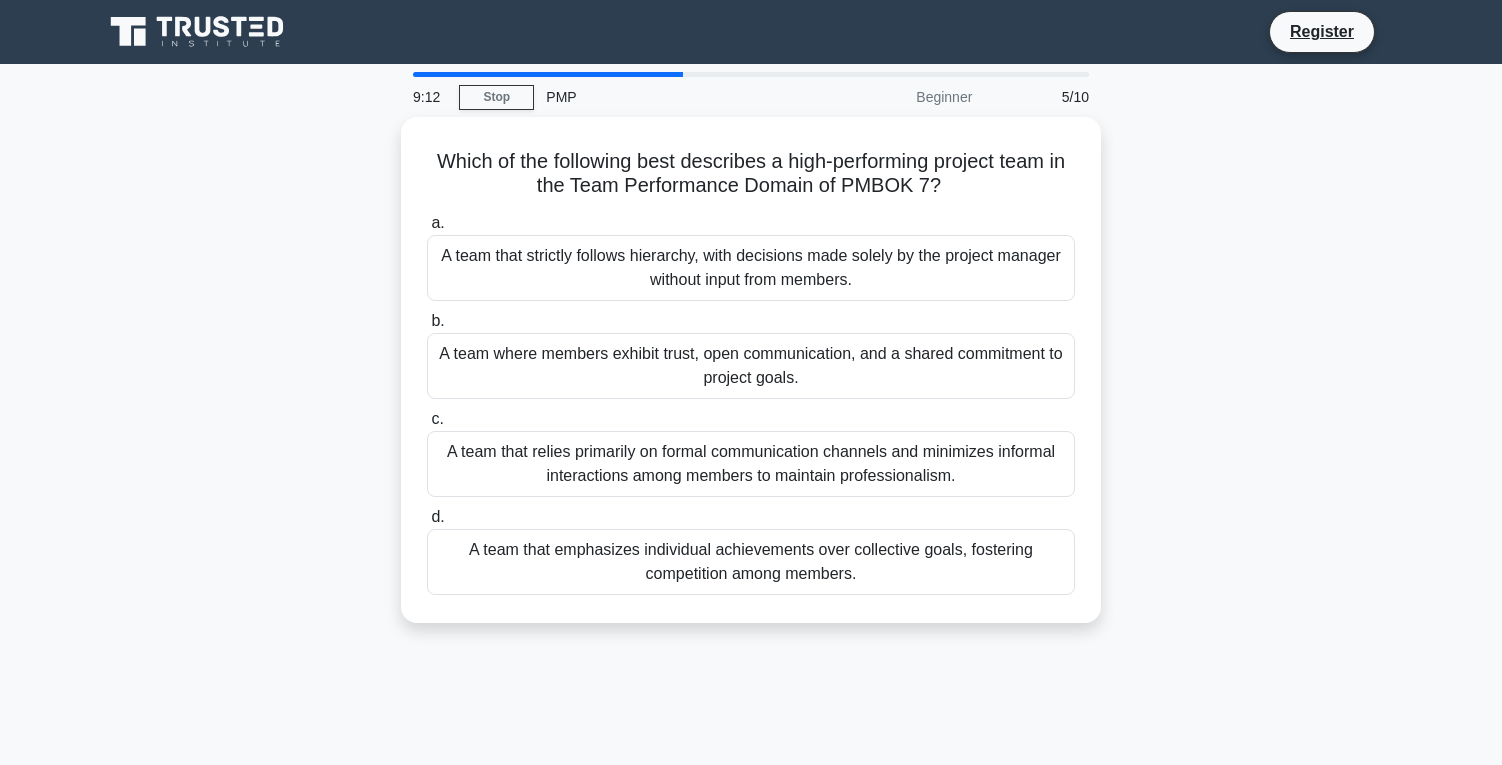 click on "A team that relies primarily on formal communication channels and minimizes informal interactions among members to maintain professionalism." at bounding box center [751, 464] 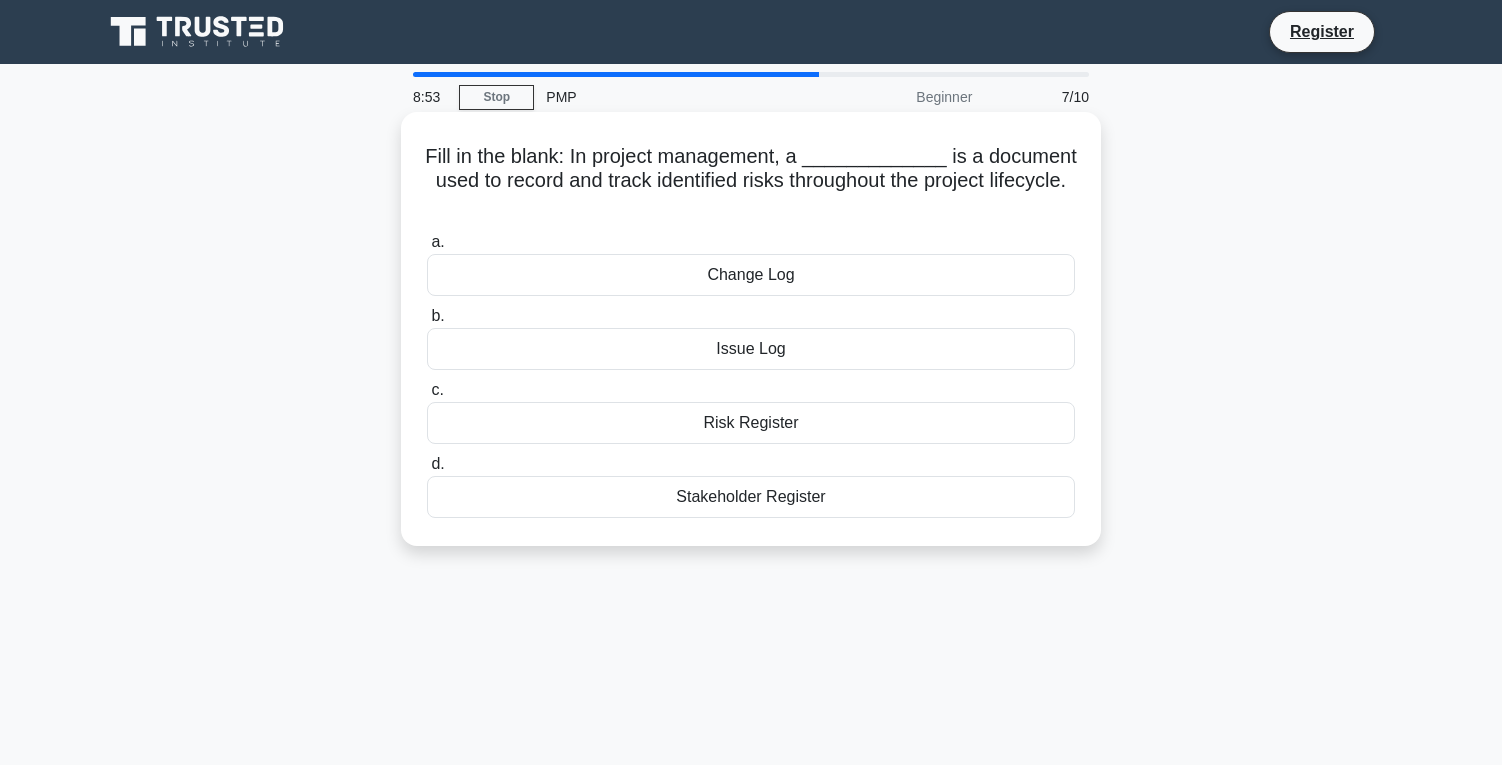 click on "Issue Log" at bounding box center [751, 349] 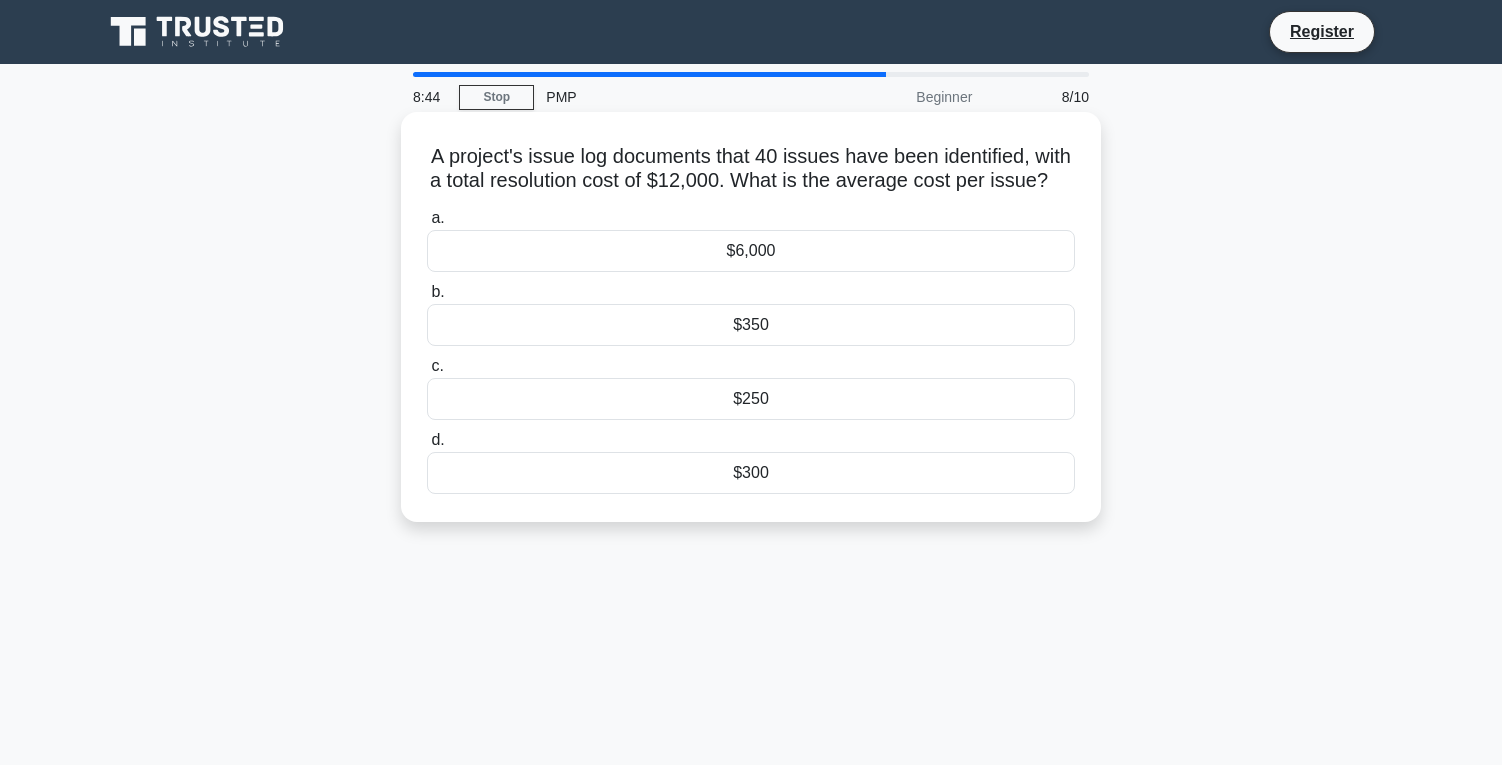 click on "$6,000" at bounding box center [751, 251] 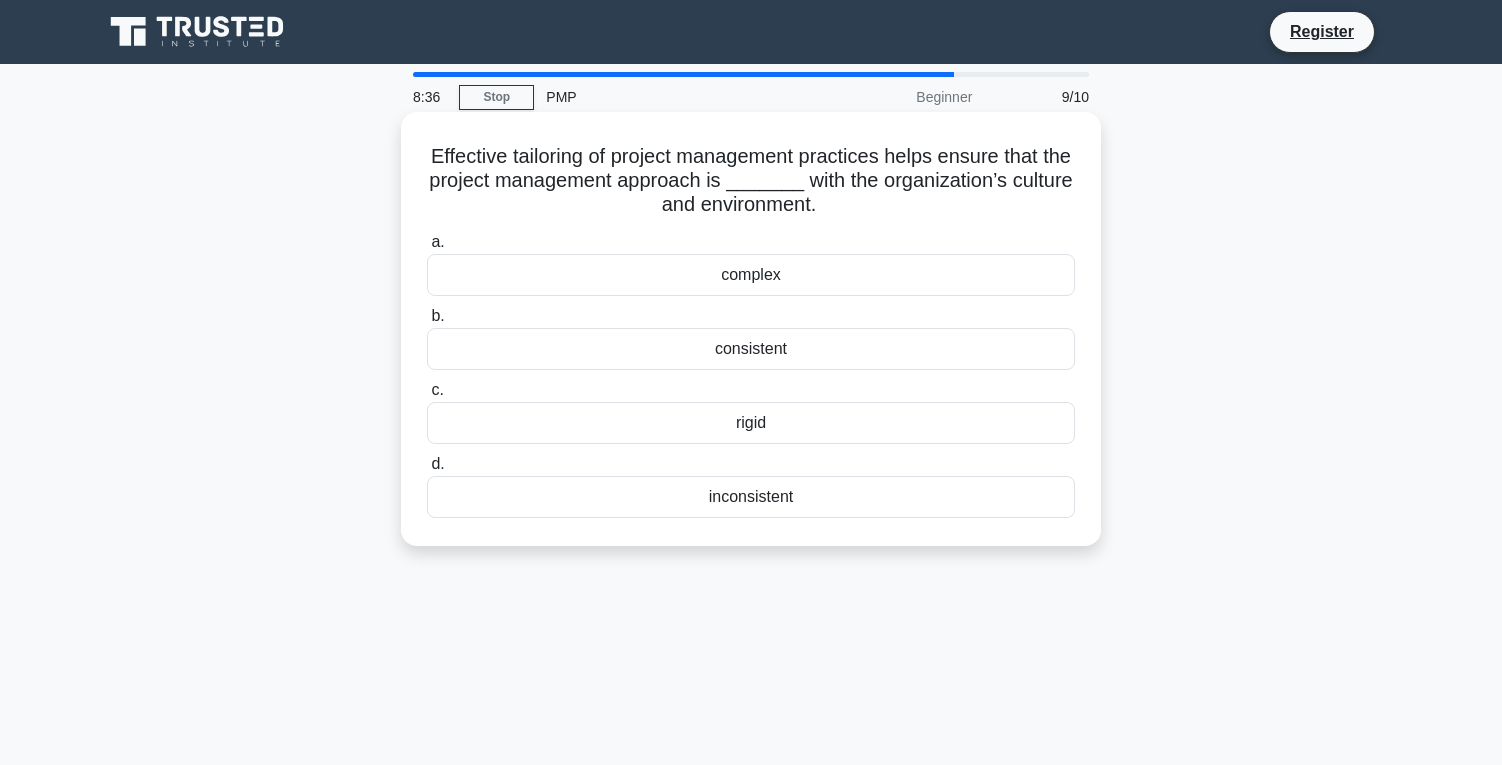 click on "complex" at bounding box center (751, 275) 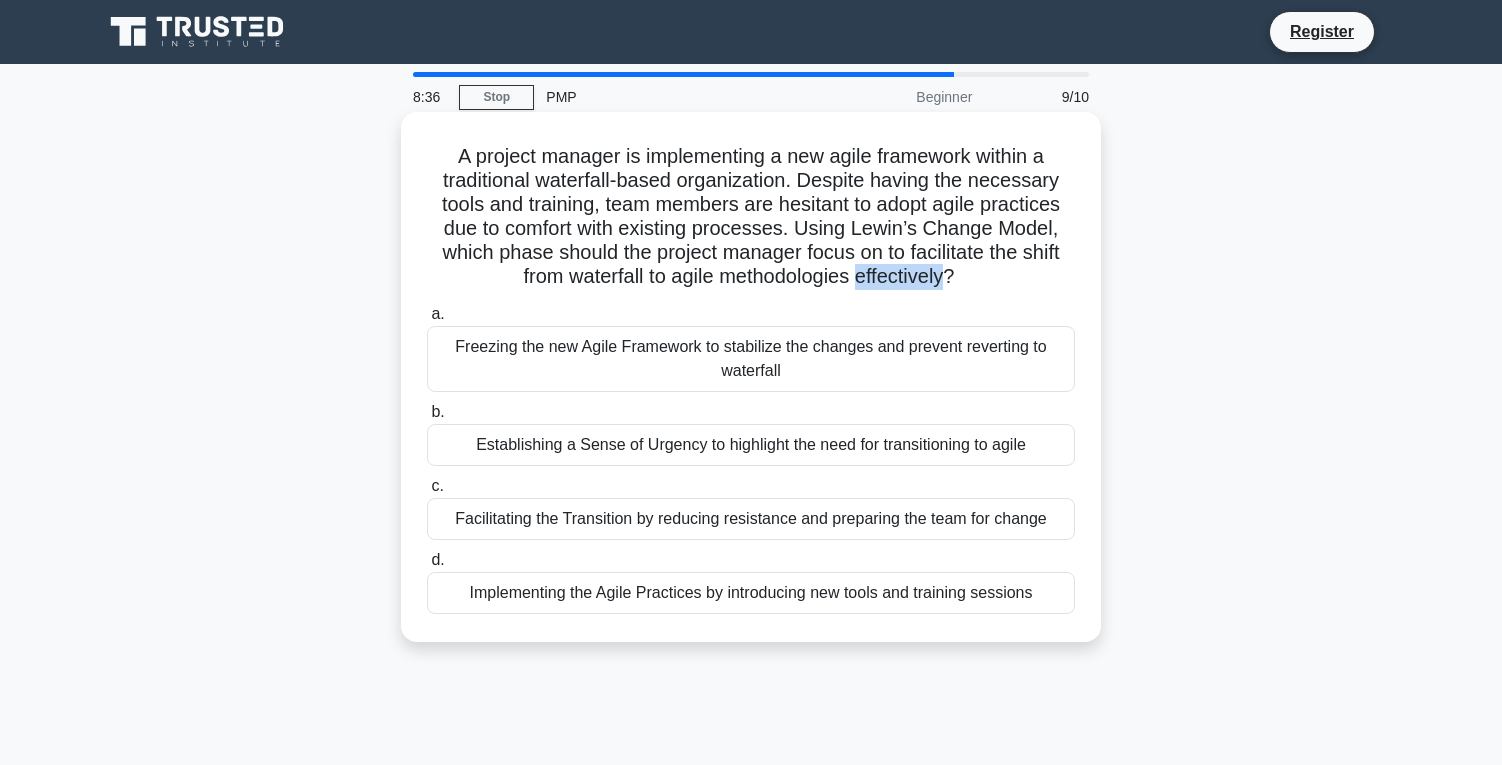 click on "A project manager is implementing a new agile framework within a traditional waterfall-based organization. Despite having the necessary tools and training, team members are hesitant to adopt agile practices due to comfort with existing processes. Using Lewin’s Change Model, which phase should the project manager focus on to facilitate the shift from waterfall to agile methodologies effectively?
.spinner_0XTQ{transform-origin:center;animation:spinner_y6GP .75s linear infinite}@keyframes spinner_y6GP{100%{transform:rotate(360deg)}}" at bounding box center [751, 217] 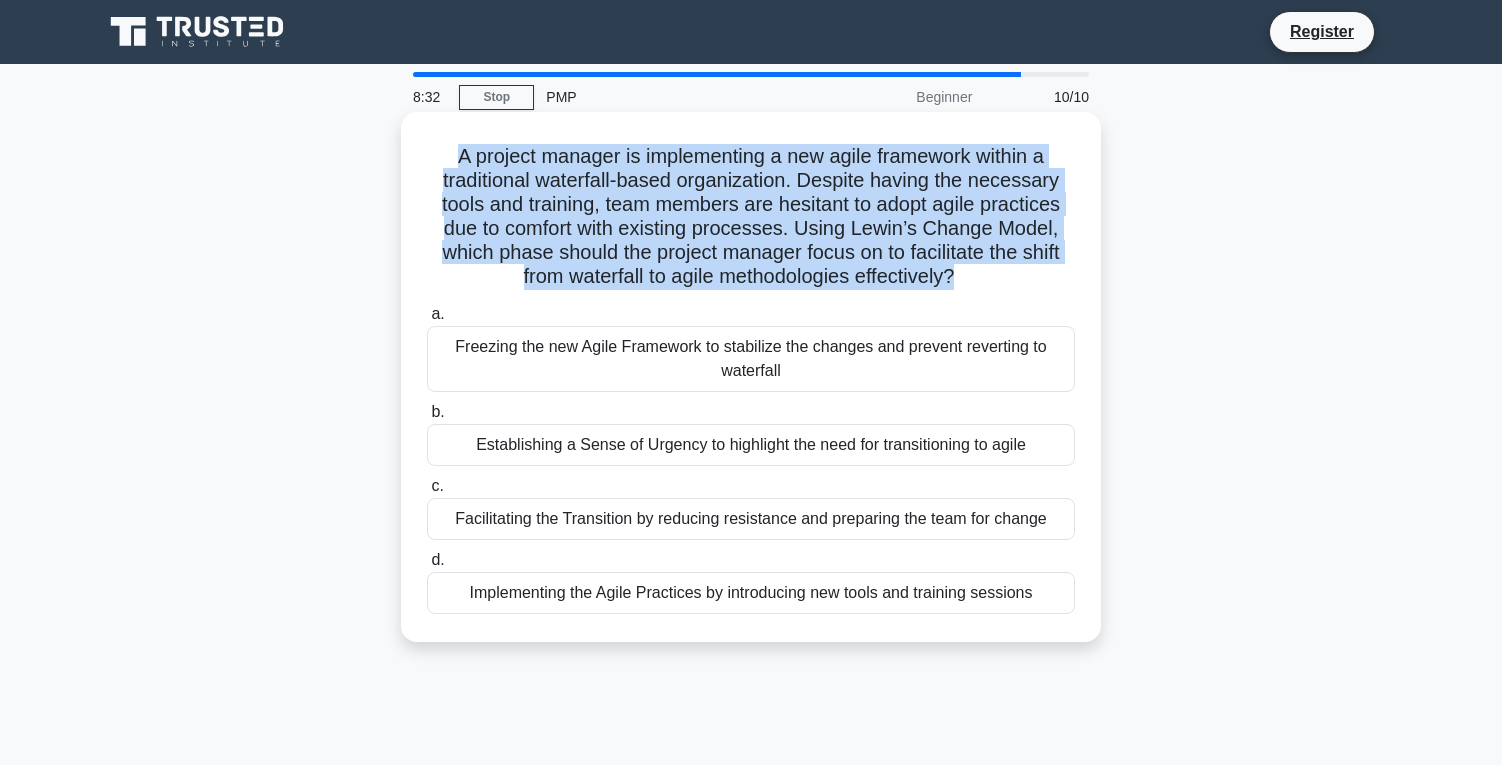 click on "A project manager is implementing a new agile framework within a traditional waterfall-based organization. Despite having the necessary tools and training, team members are hesitant to adopt agile practices due to comfort with existing processes. Using Lewin’s Change Model, which phase should the project manager focus on to facilitate the shift from waterfall to agile methodologies effectively?
.spinner_0XTQ{transform-origin:center;animation:spinner_y6GP .75s linear infinite}@keyframes spinner_y6GP{100%{transform:rotate(360deg)}}" at bounding box center [751, 217] 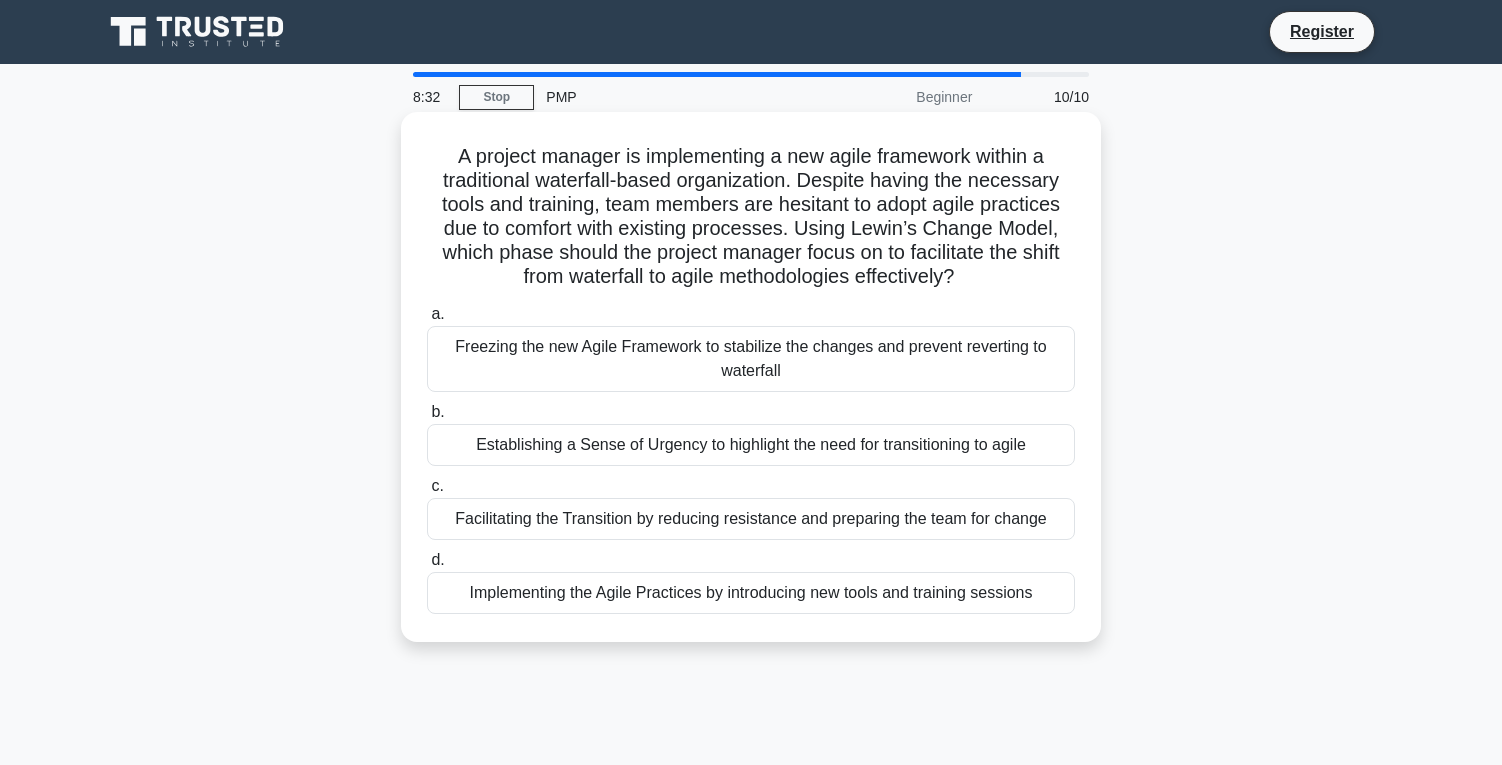 click on "A project manager is implementing a new agile framework within a traditional waterfall-based organization. Despite having the necessary tools and training, team members are hesitant to adopt agile practices due to comfort with existing processes. Using Lewin’s Change Model, which phase should the project manager focus on to facilitate the shift from waterfall to agile methodologies effectively?
.spinner_0XTQ{transform-origin:center;animation:spinner_y6GP .75s linear infinite}@keyframes spinner_y6GP{100%{transform:rotate(360deg)}}" at bounding box center (751, 217) 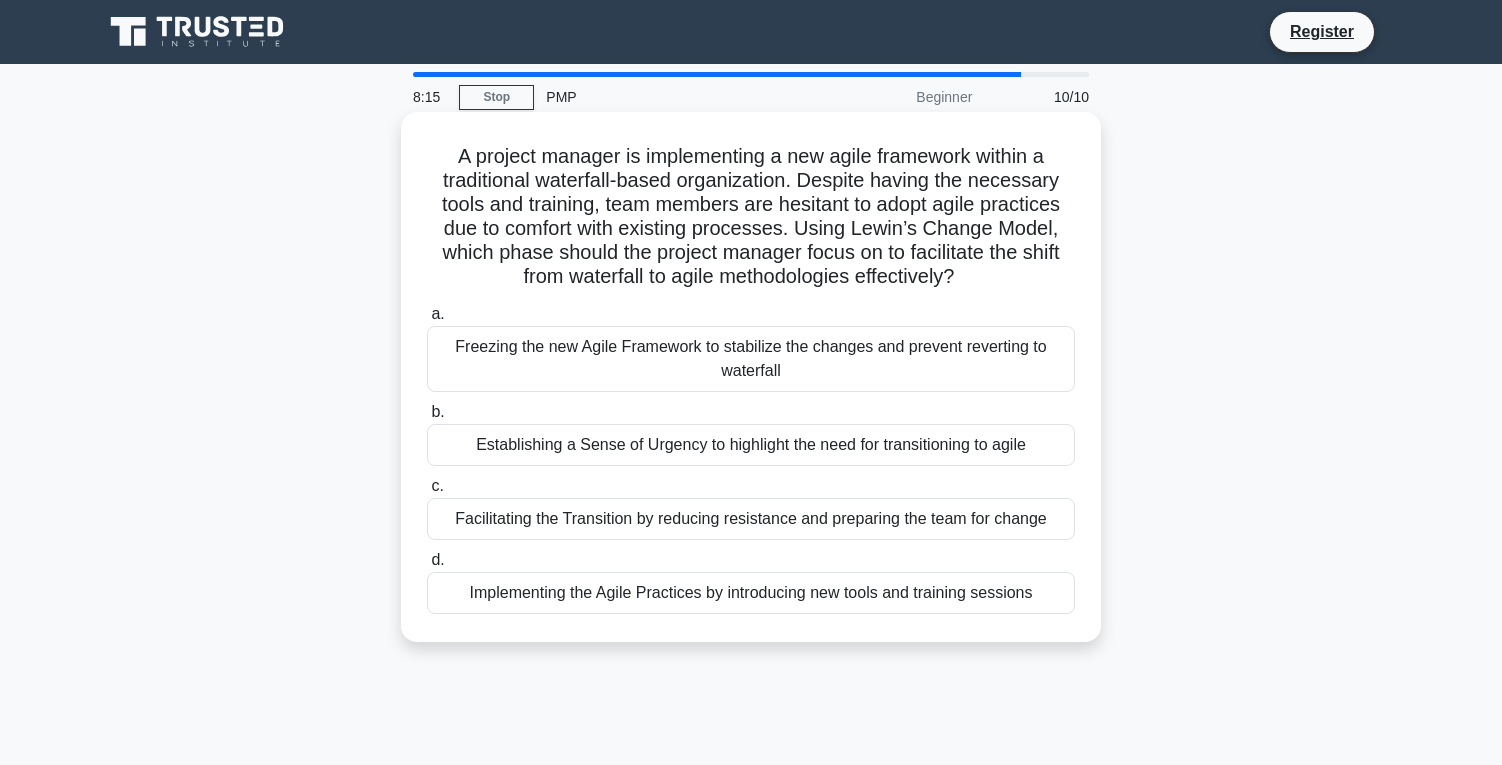 click on "Implementing the Agile Practices by introducing new tools and training sessions" at bounding box center [751, 593] 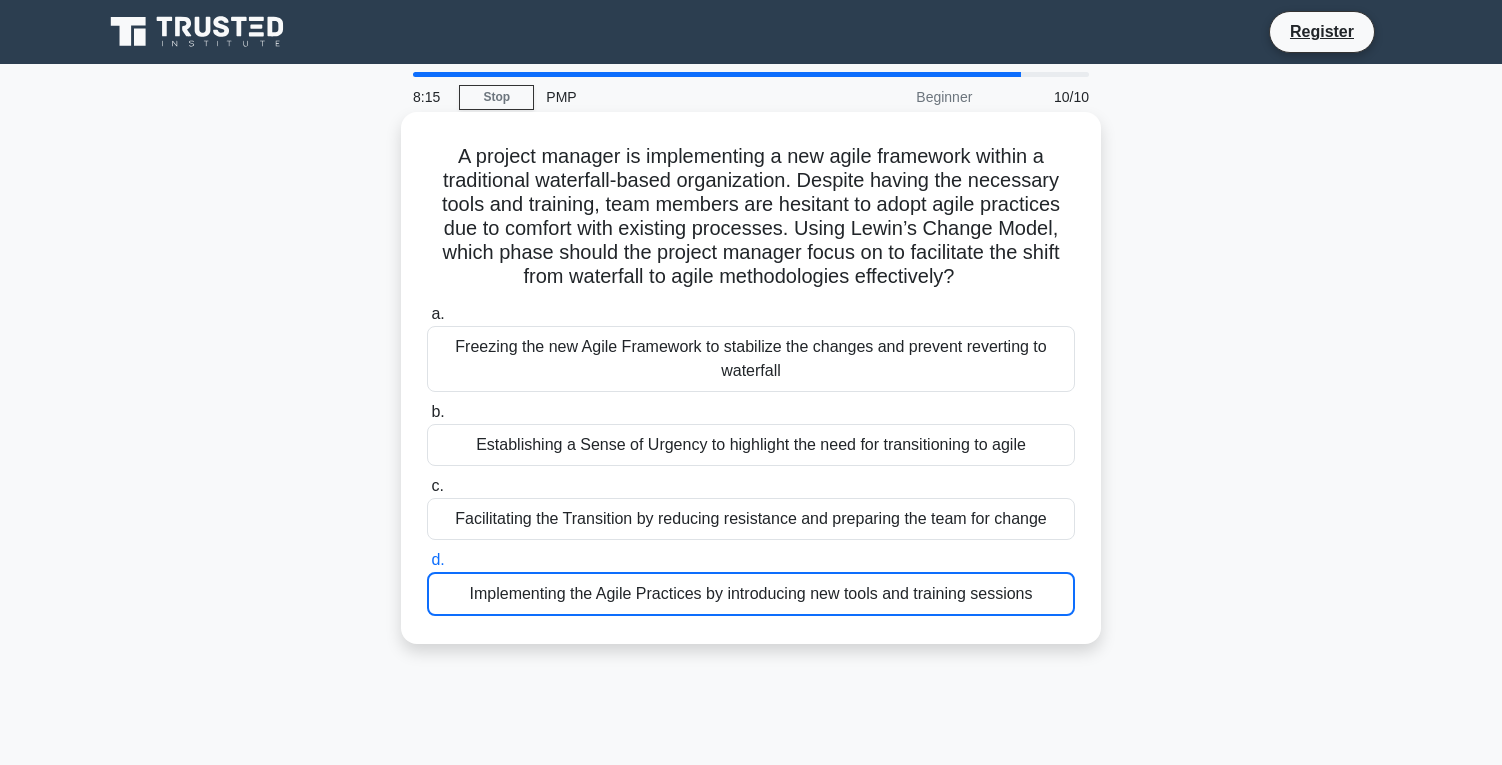 click on "Implementing the Agile Practices by introducing new tools and training sessions" at bounding box center (751, 594) 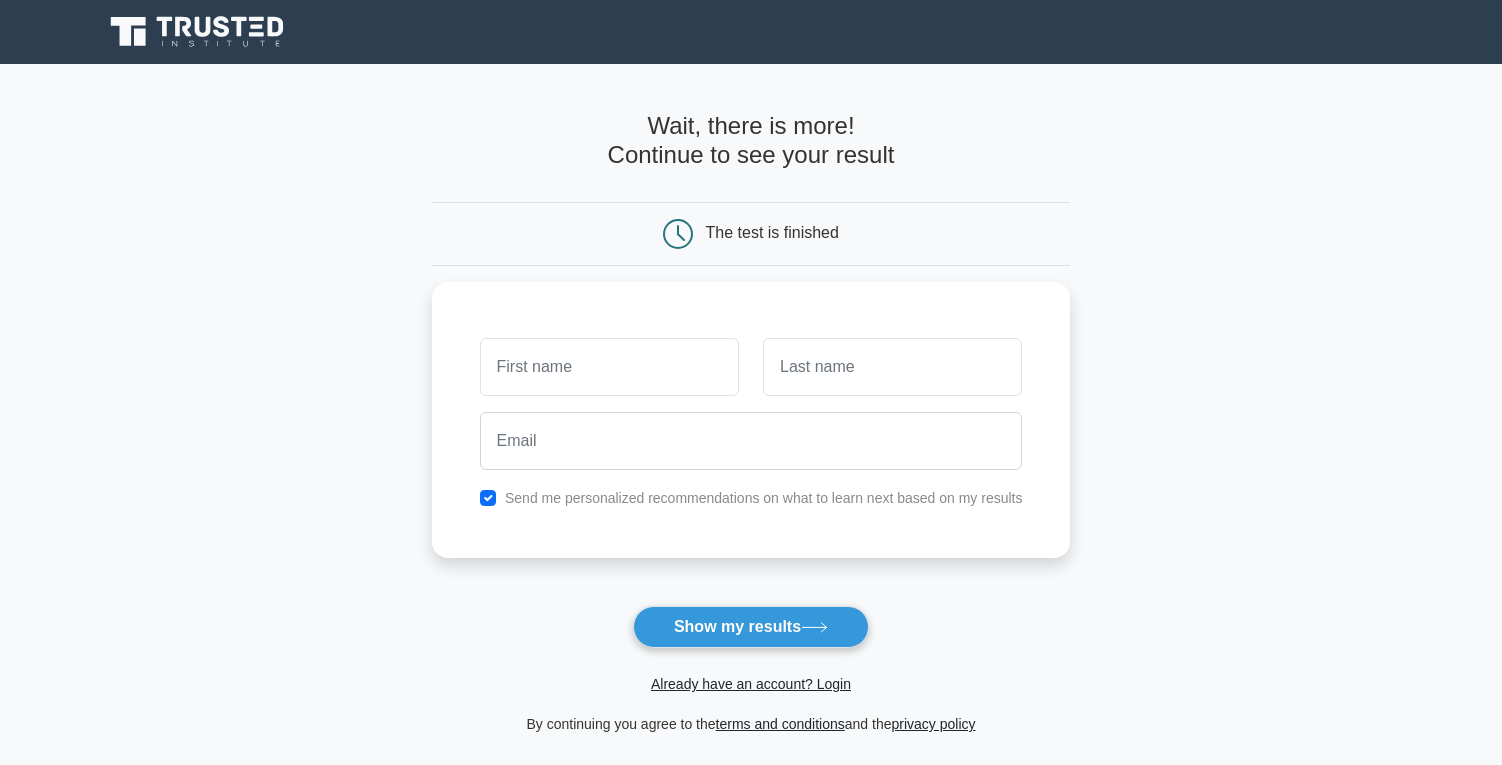 scroll, scrollTop: 0, scrollLeft: 0, axis: both 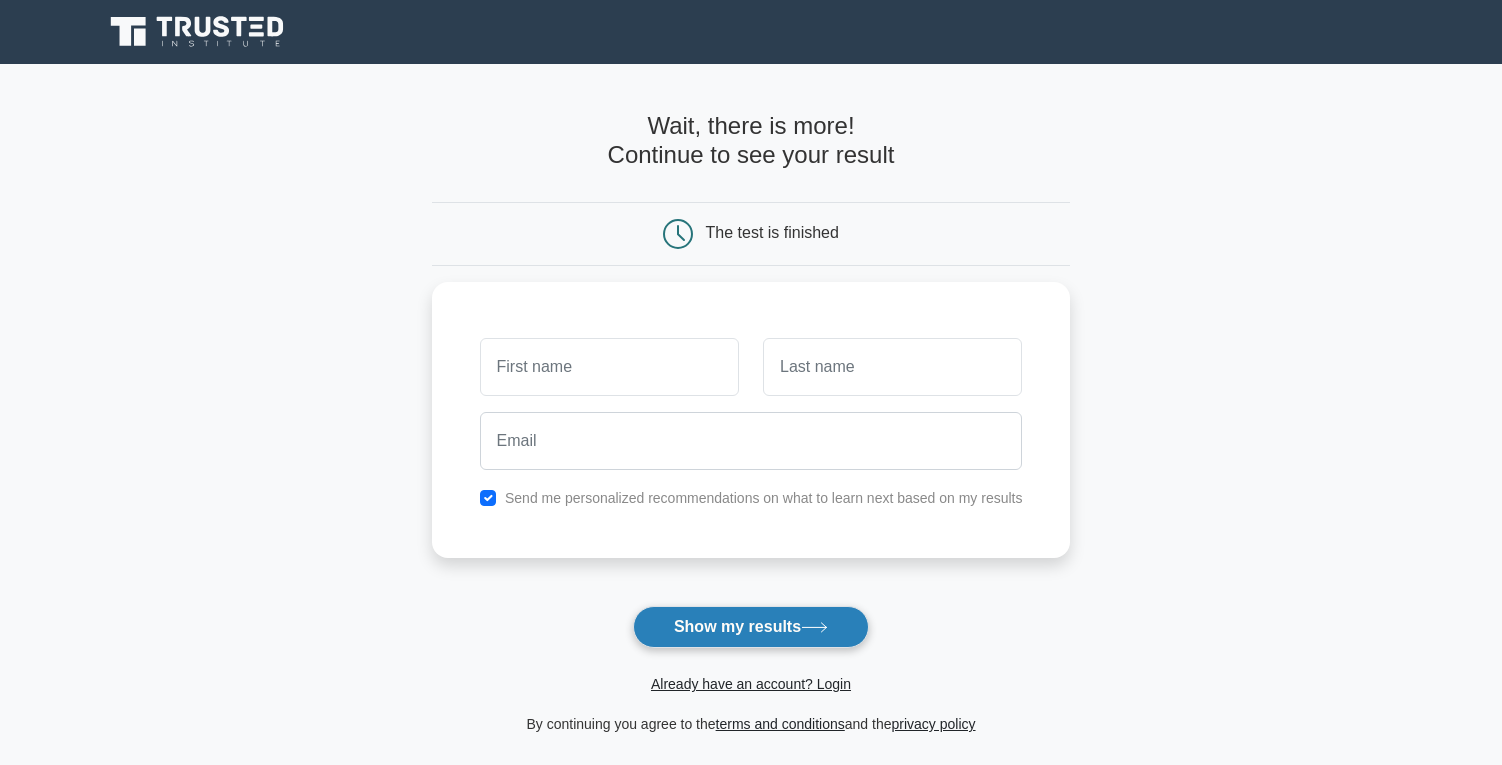click on "Show my results" at bounding box center [751, 627] 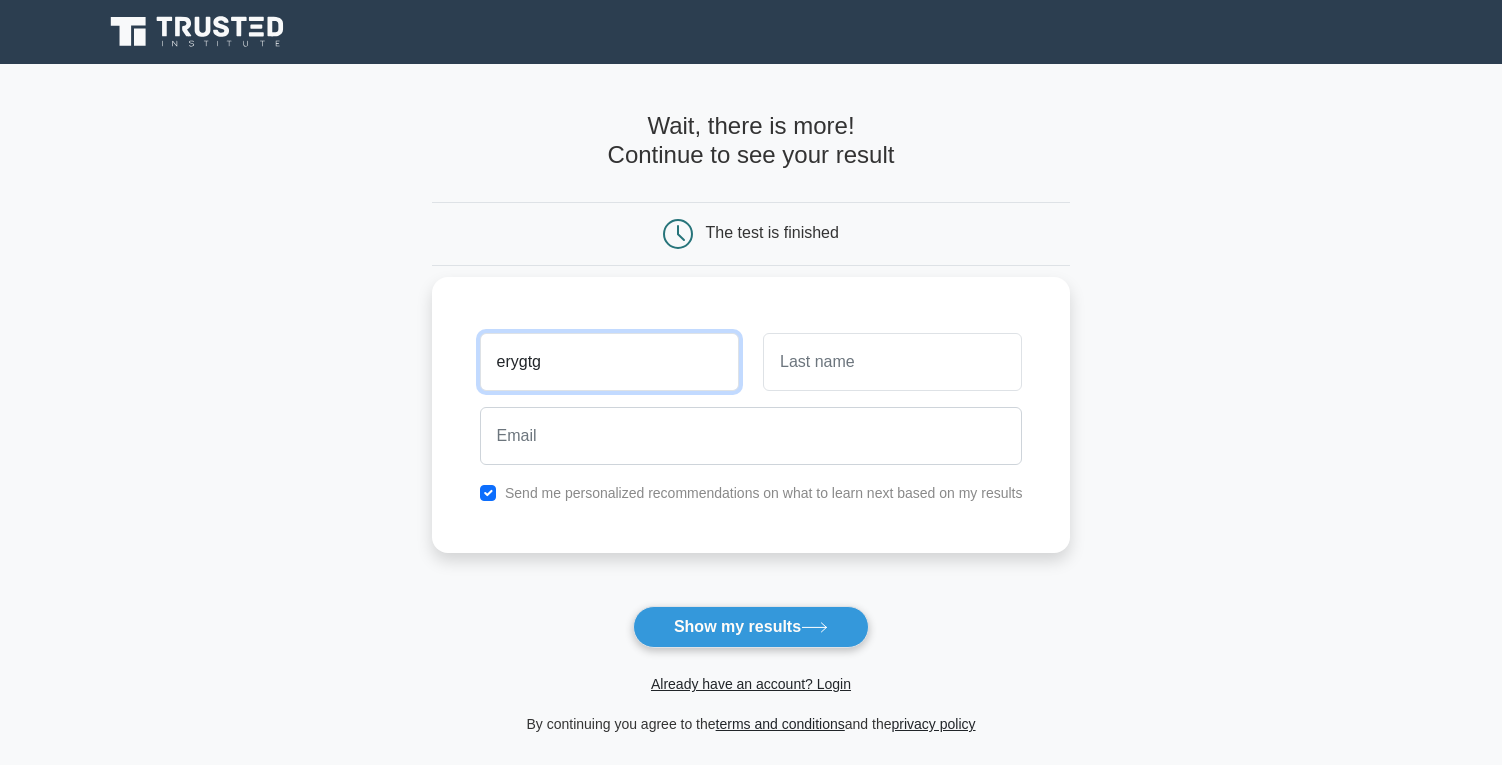 type on "erygtg" 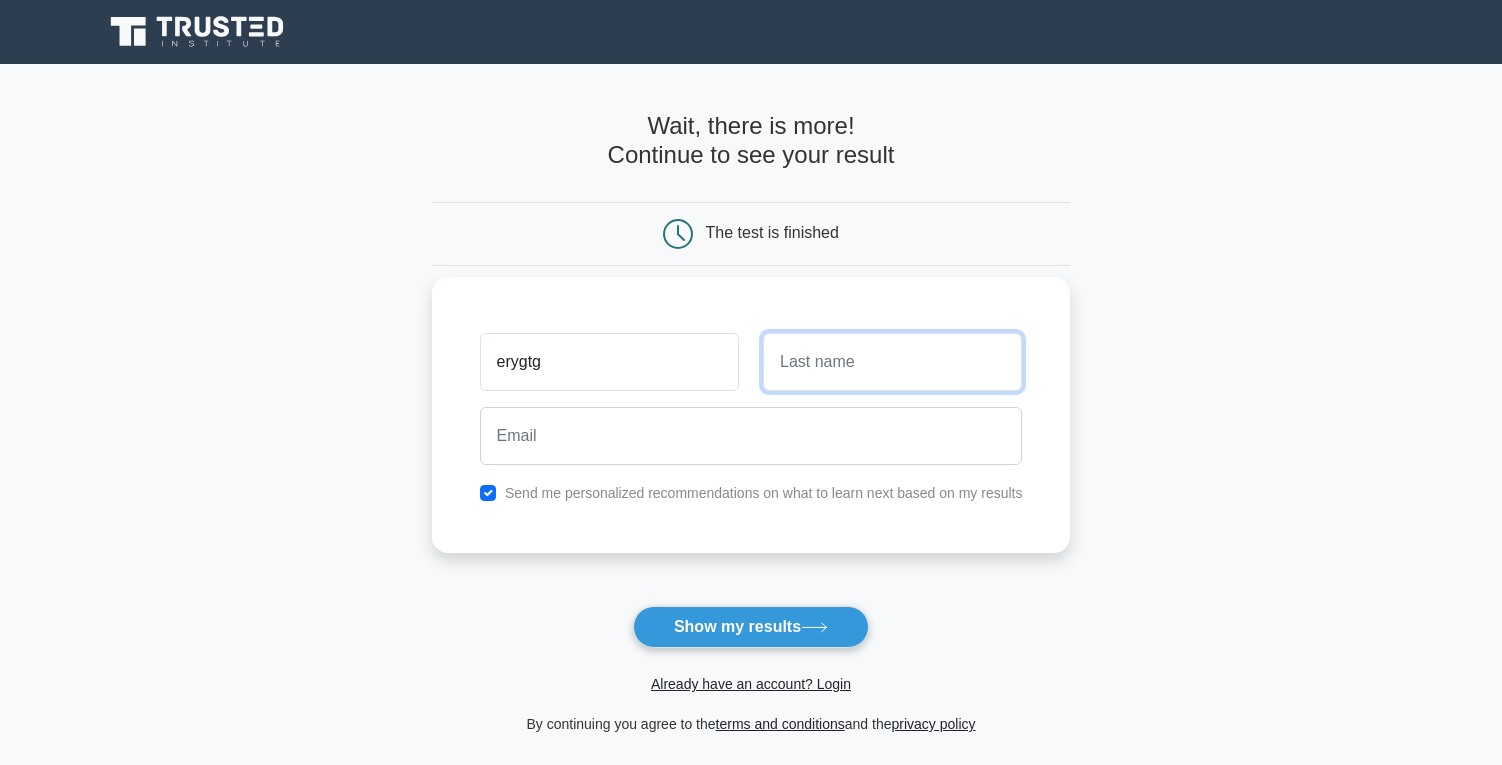 click at bounding box center (892, 362) 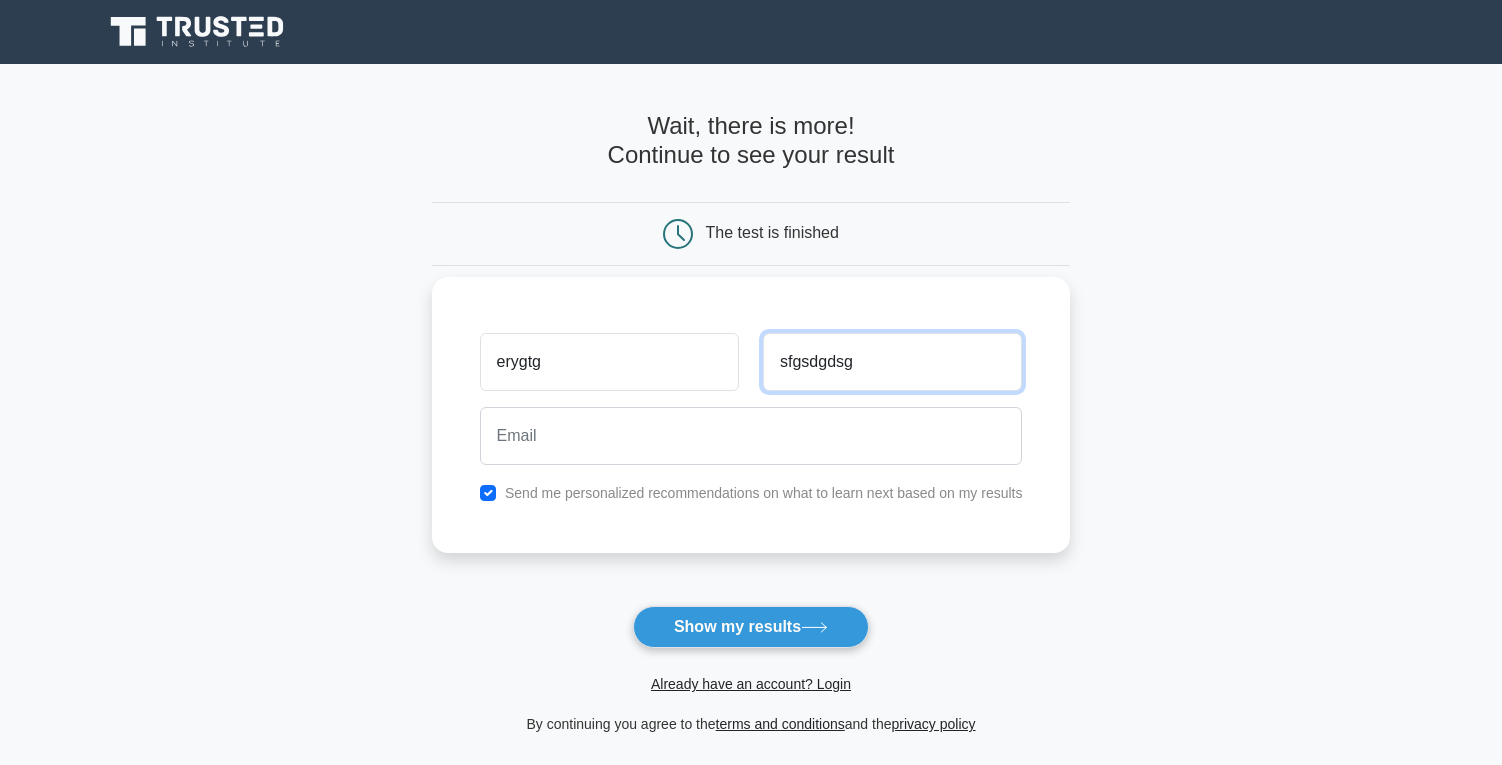 type on "sfgsdgdsg" 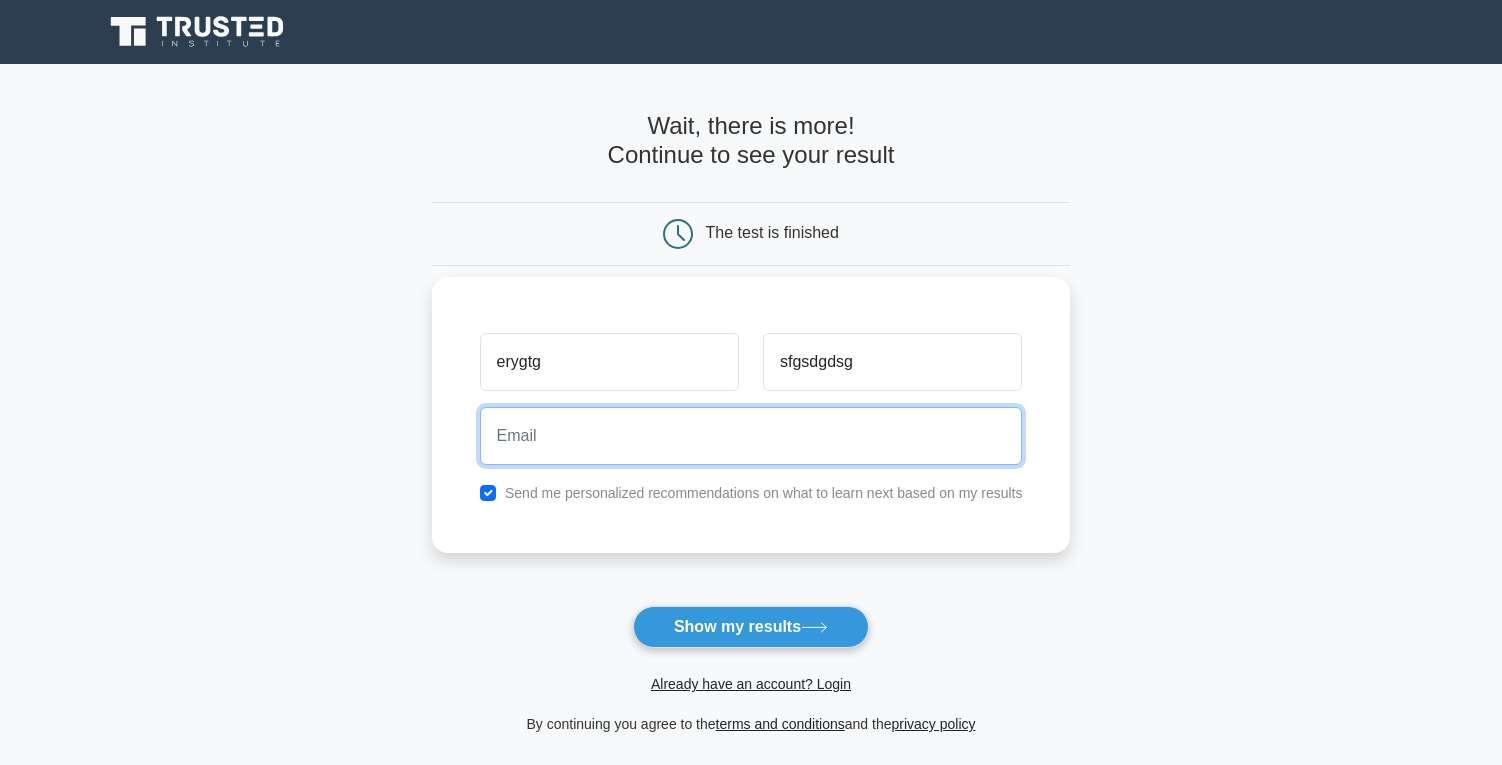 click at bounding box center [751, 436] 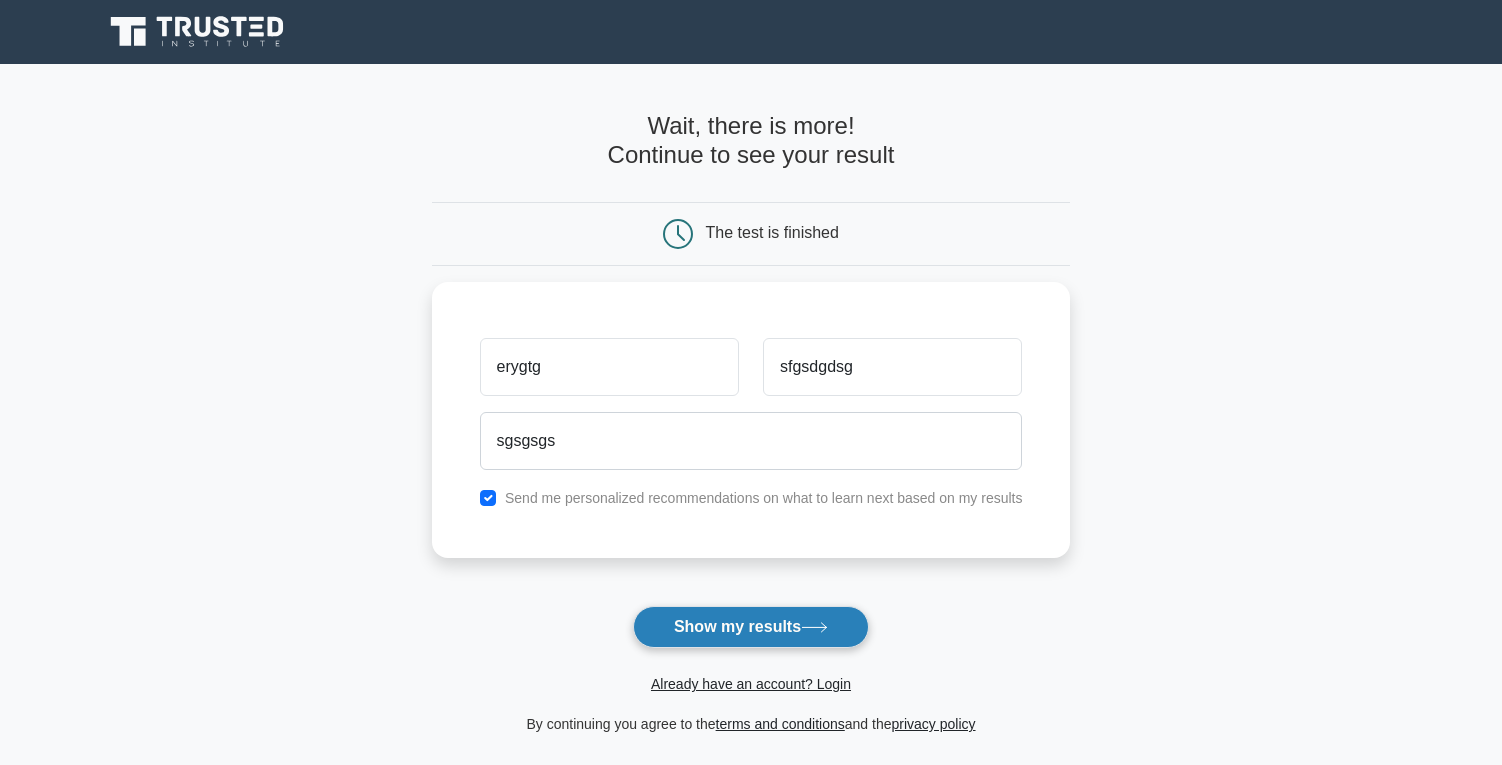 click on "Show my results" at bounding box center [751, 627] 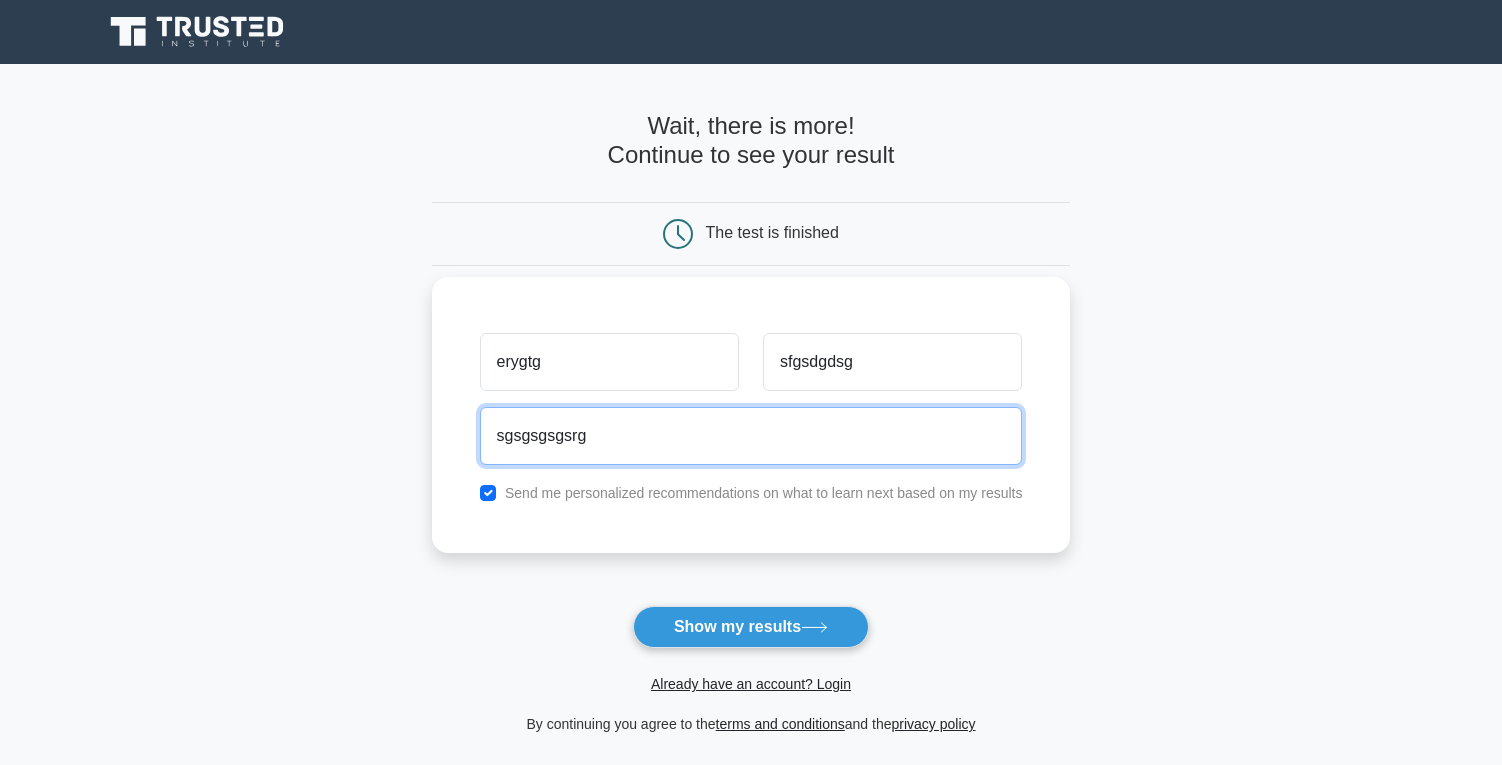 type on "sgsgsgsgsrg" 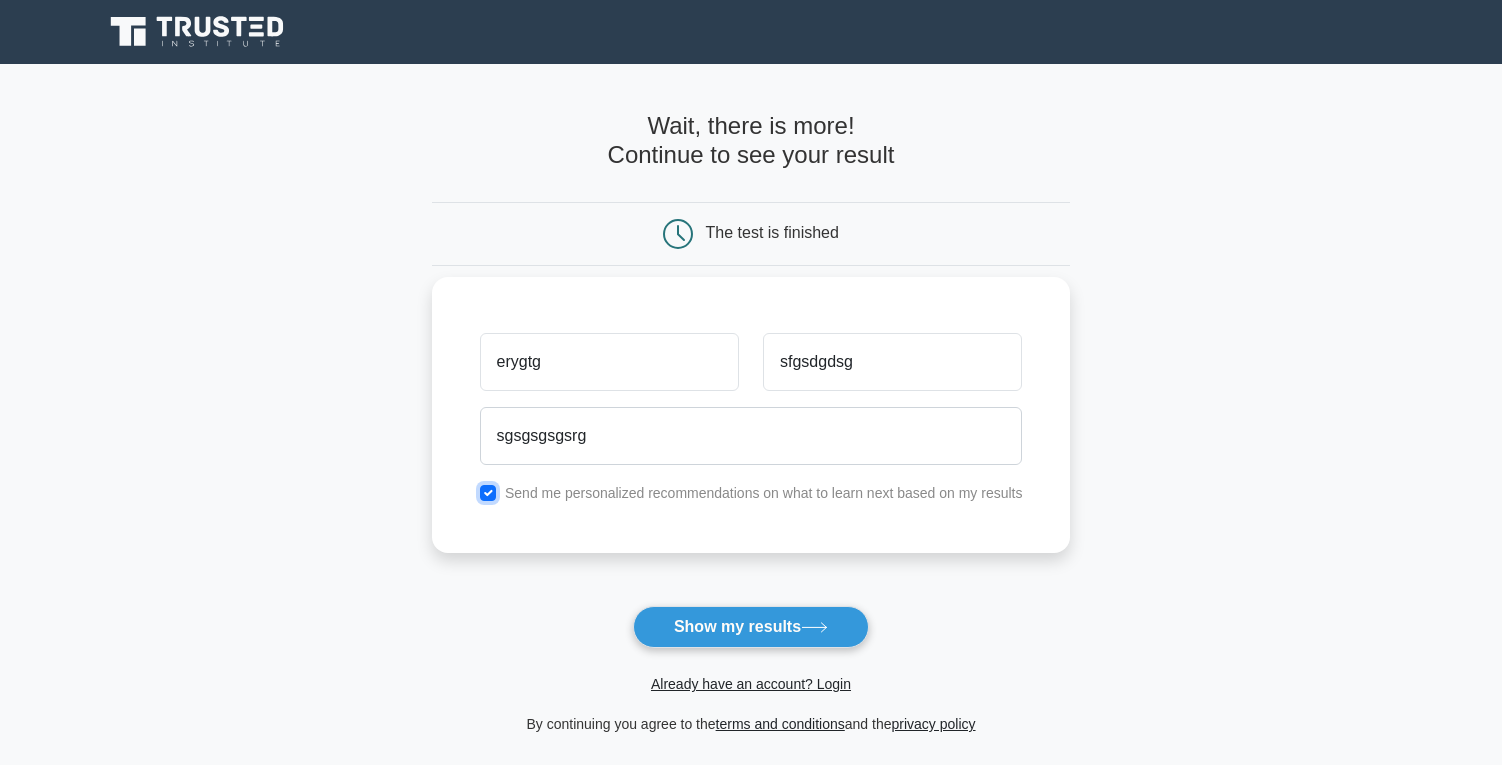 click at bounding box center [488, 493] 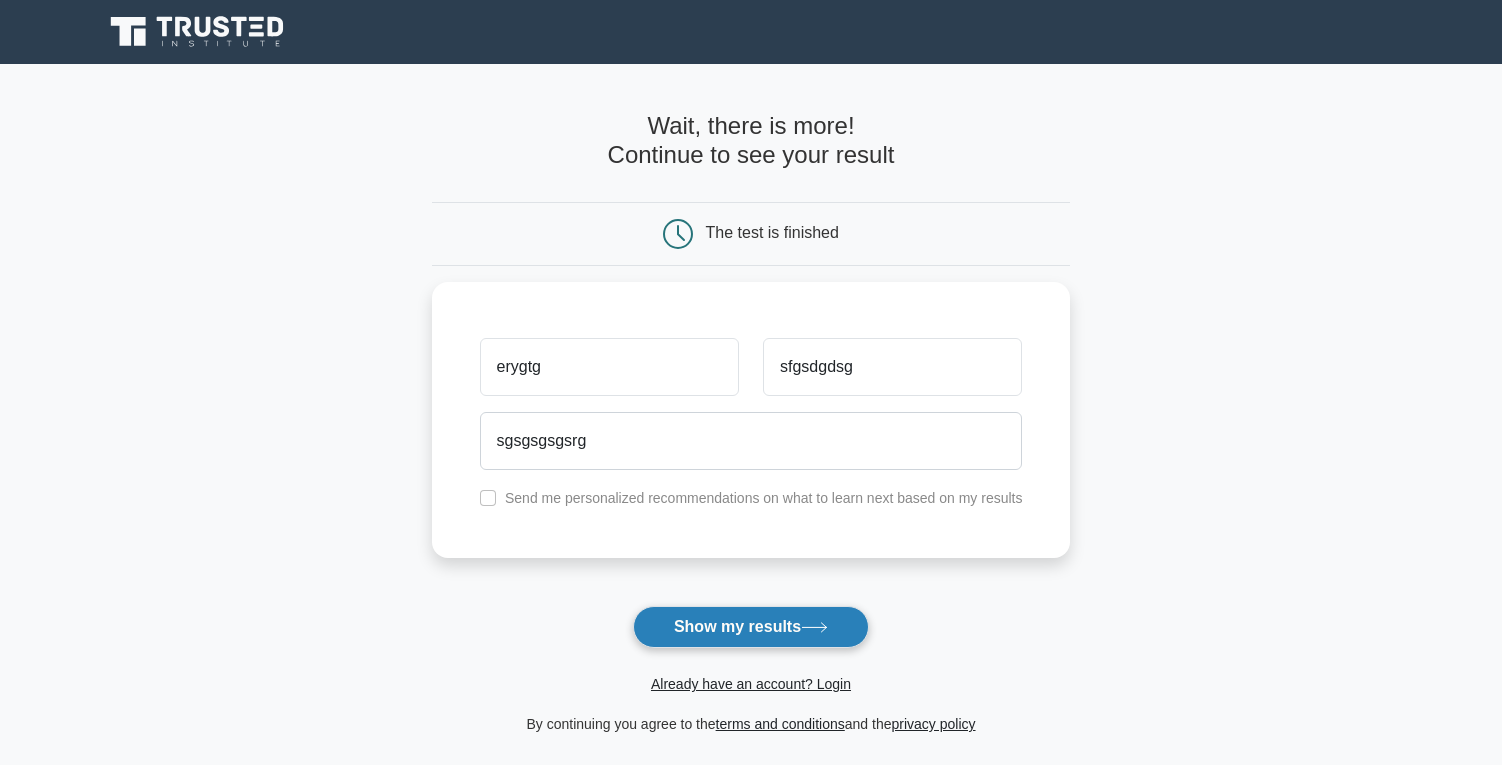 click on "Show my results" at bounding box center (751, 627) 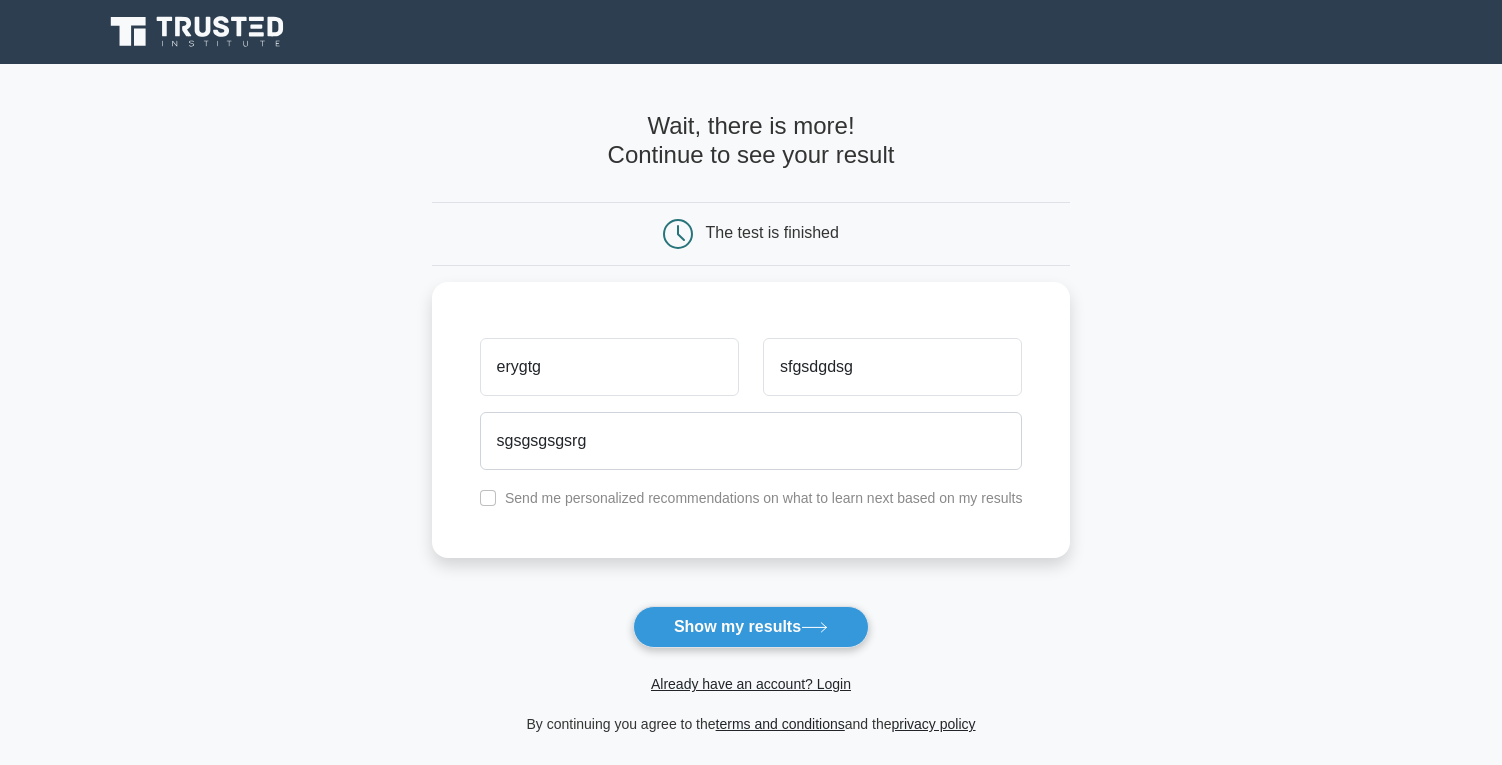 click on "Wait, there is more! Continue to see your result
The test is finished
erygtg" at bounding box center [751, 424] 